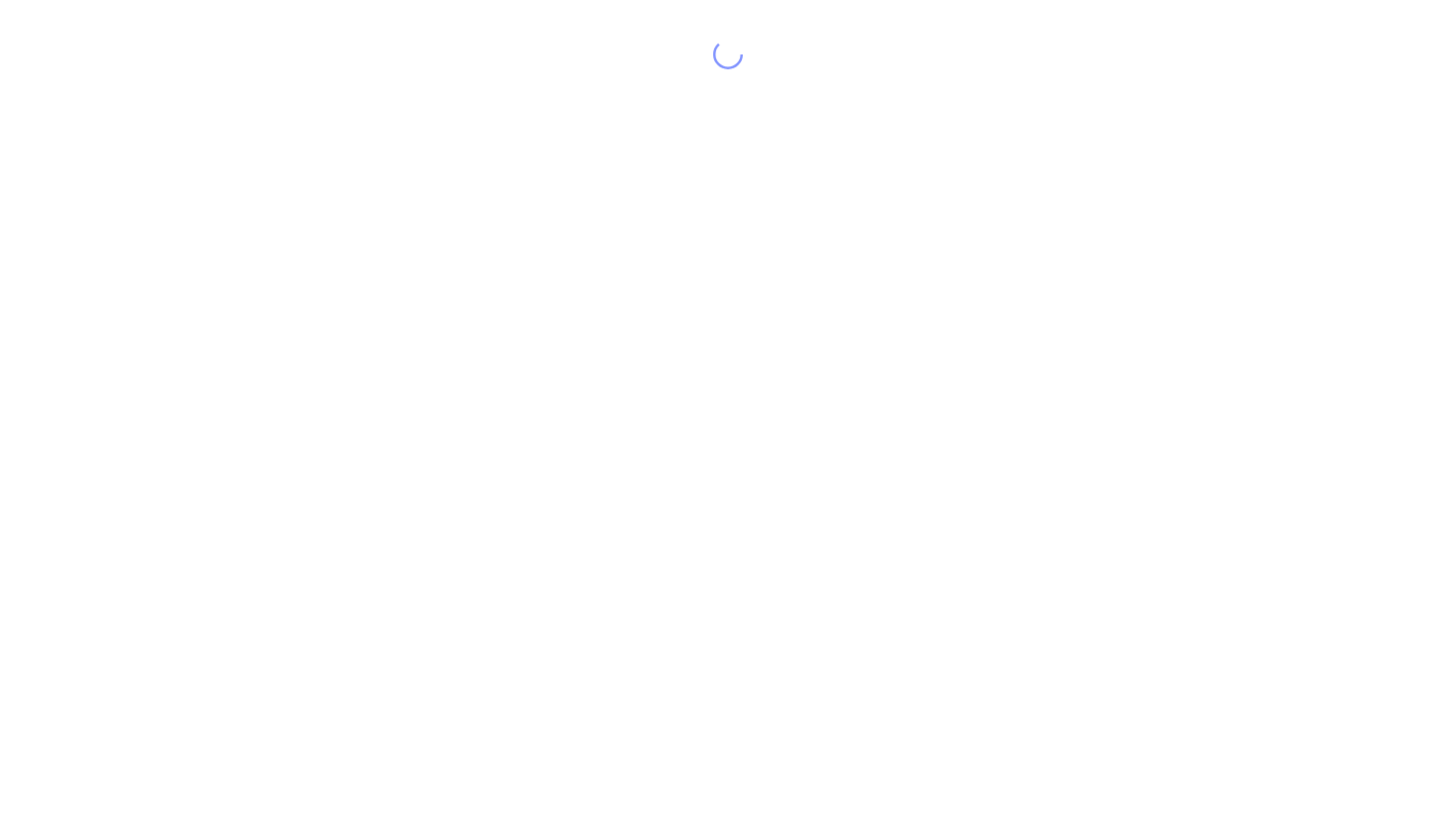 scroll, scrollTop: 0, scrollLeft: 0, axis: both 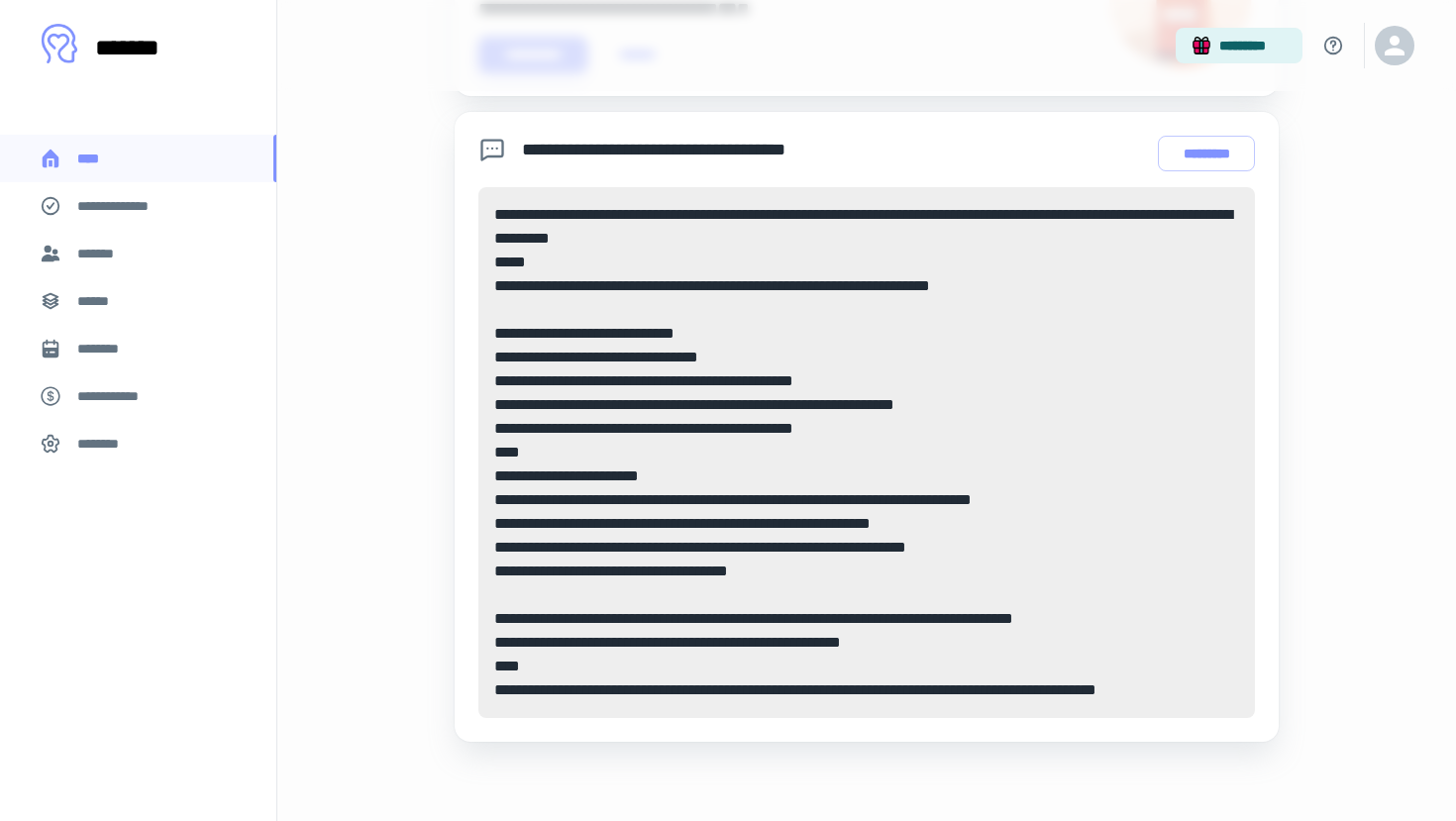 click on "*******" at bounding box center (138, 254) 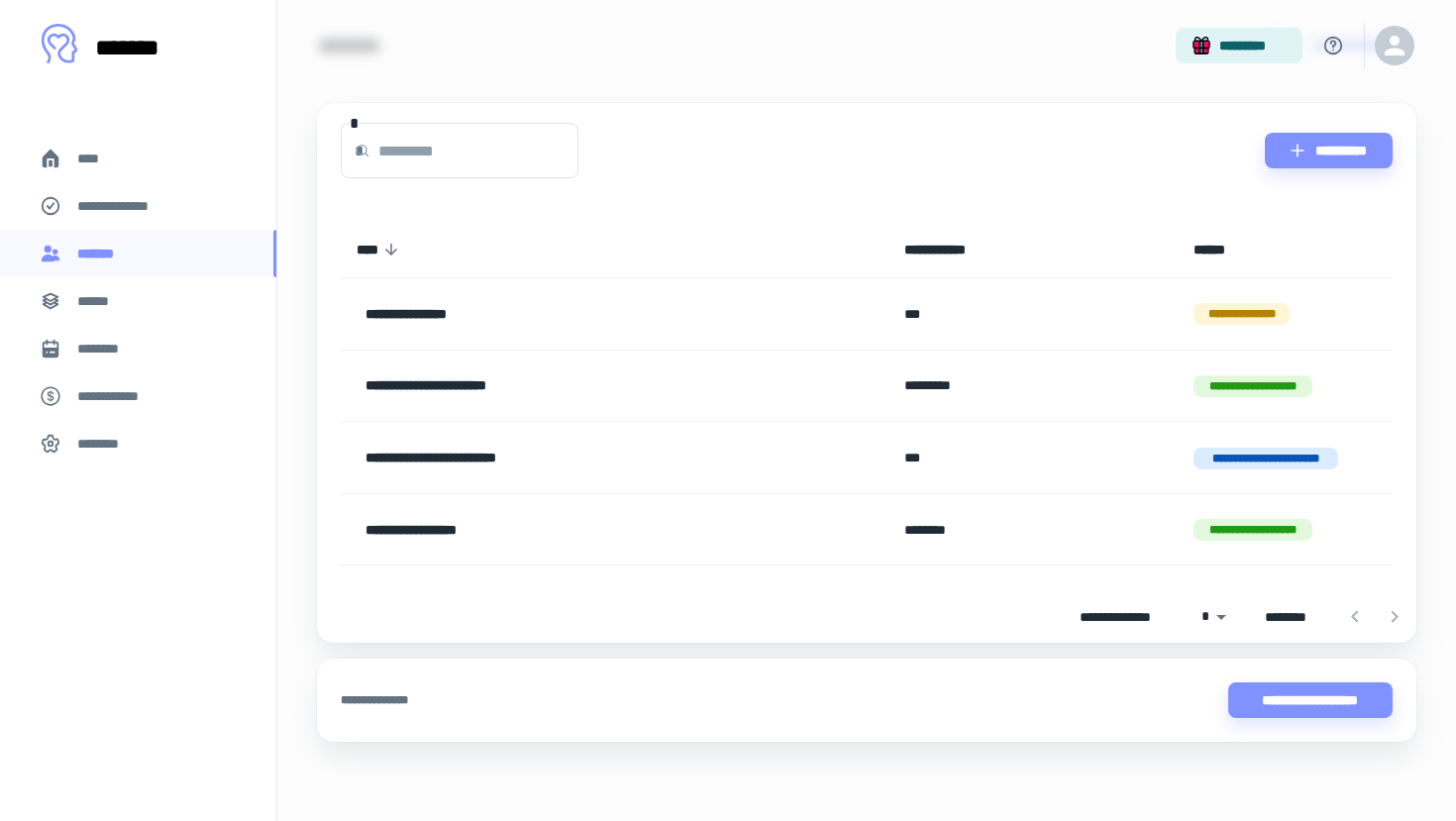 scroll, scrollTop: 0, scrollLeft: 0, axis: both 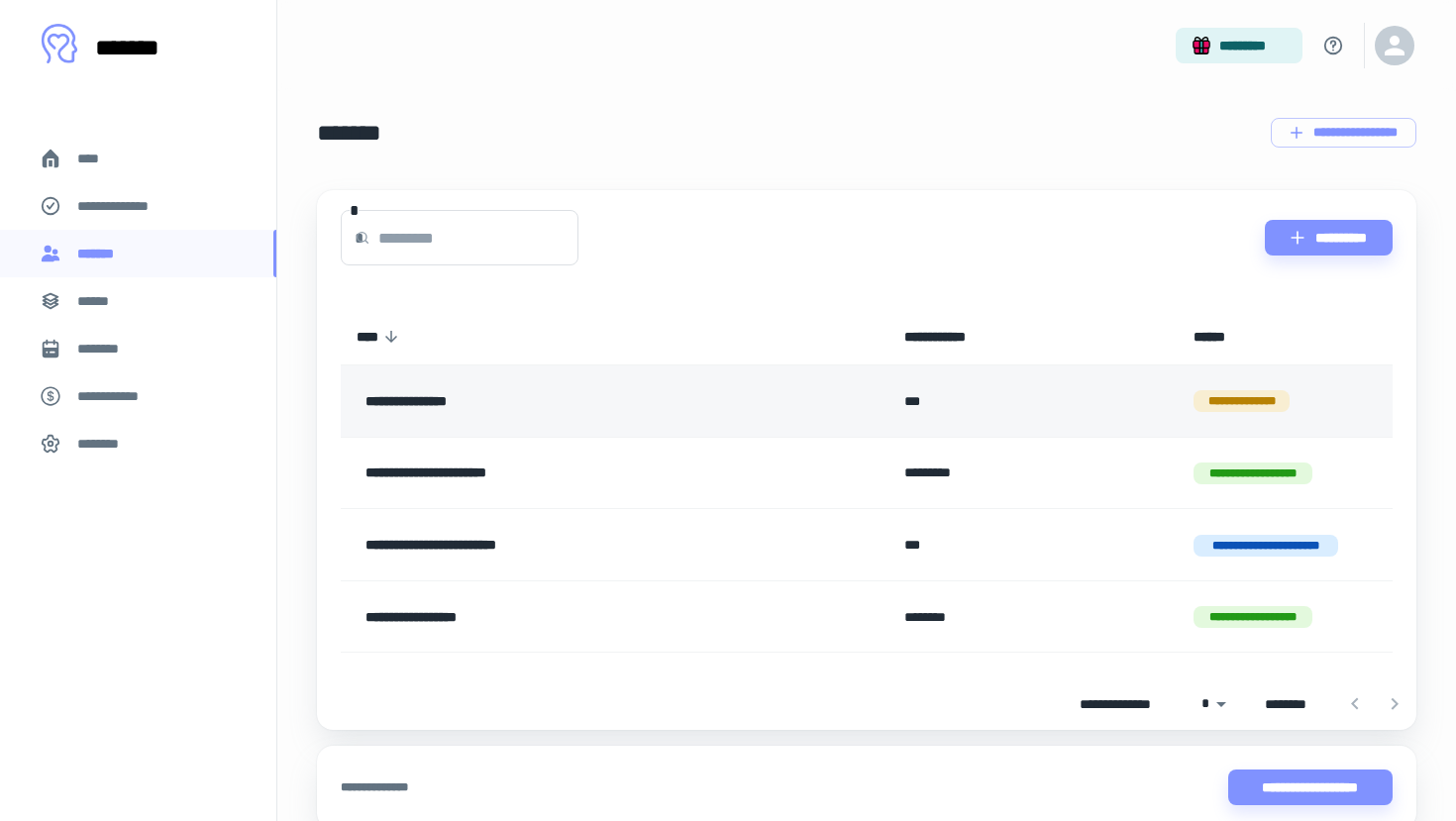 click on "**********" at bounding box center [565, 401] 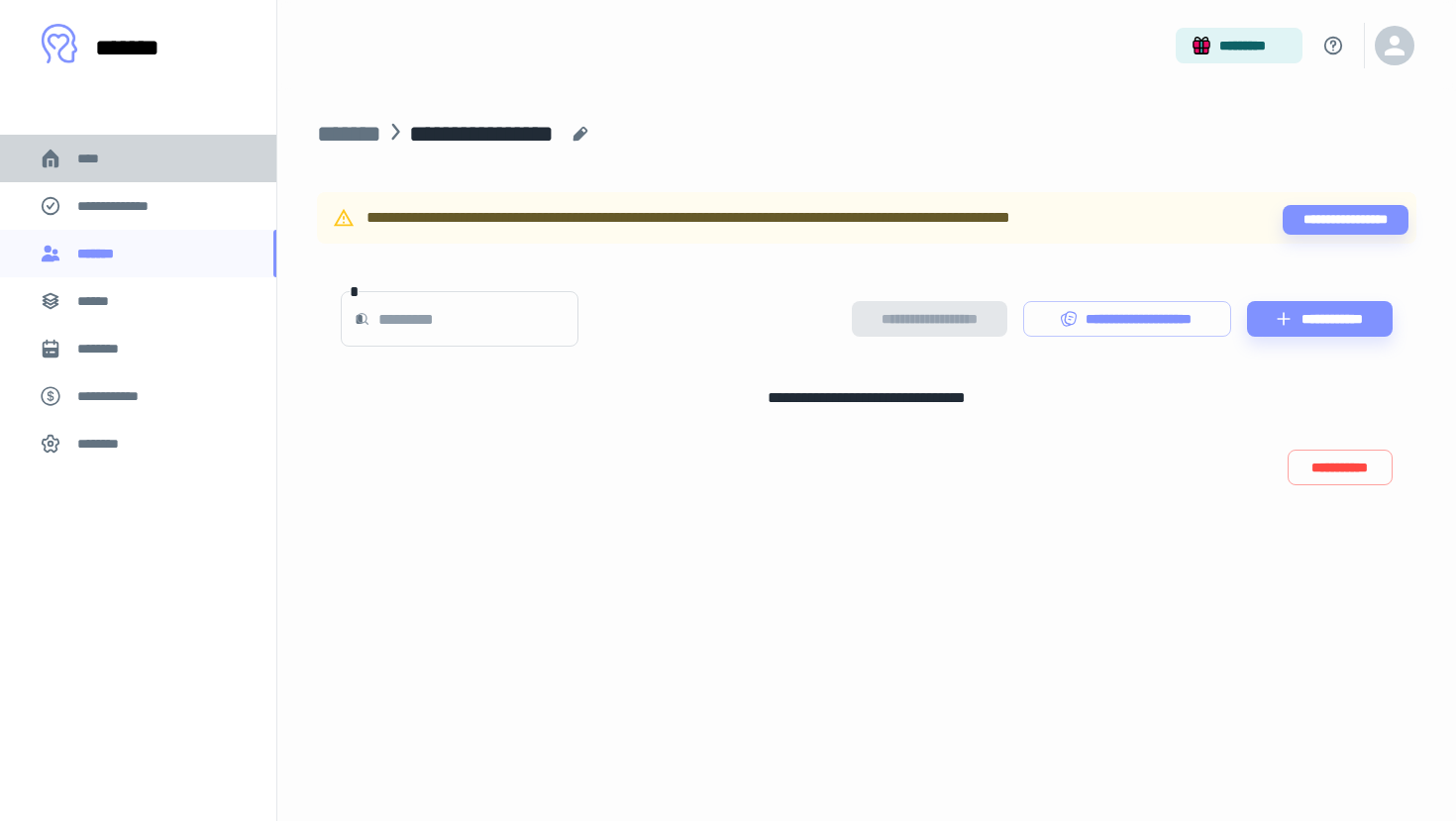 click on "****" at bounding box center (138, 158) 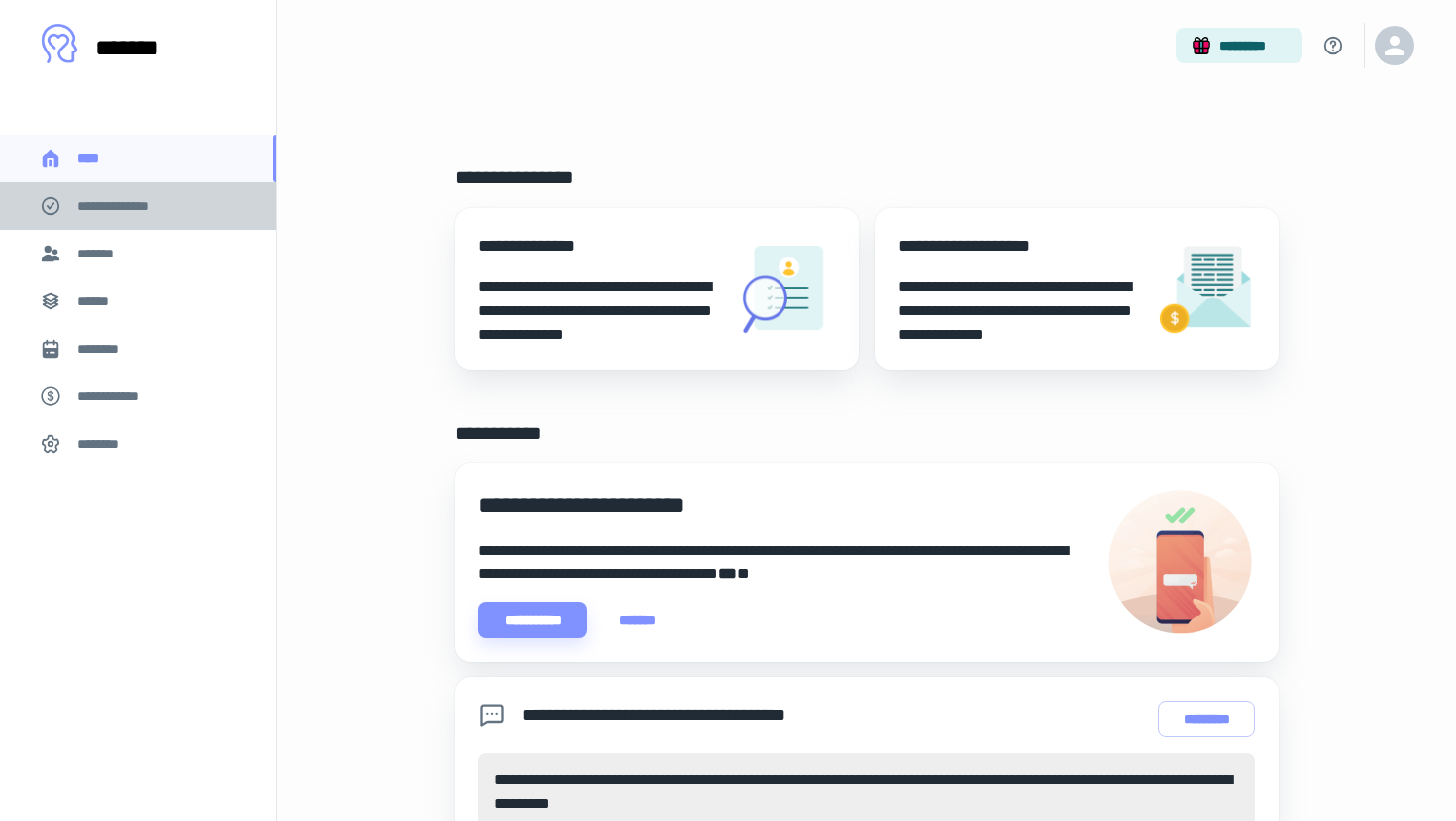 click on "**********" at bounding box center [138, 206] 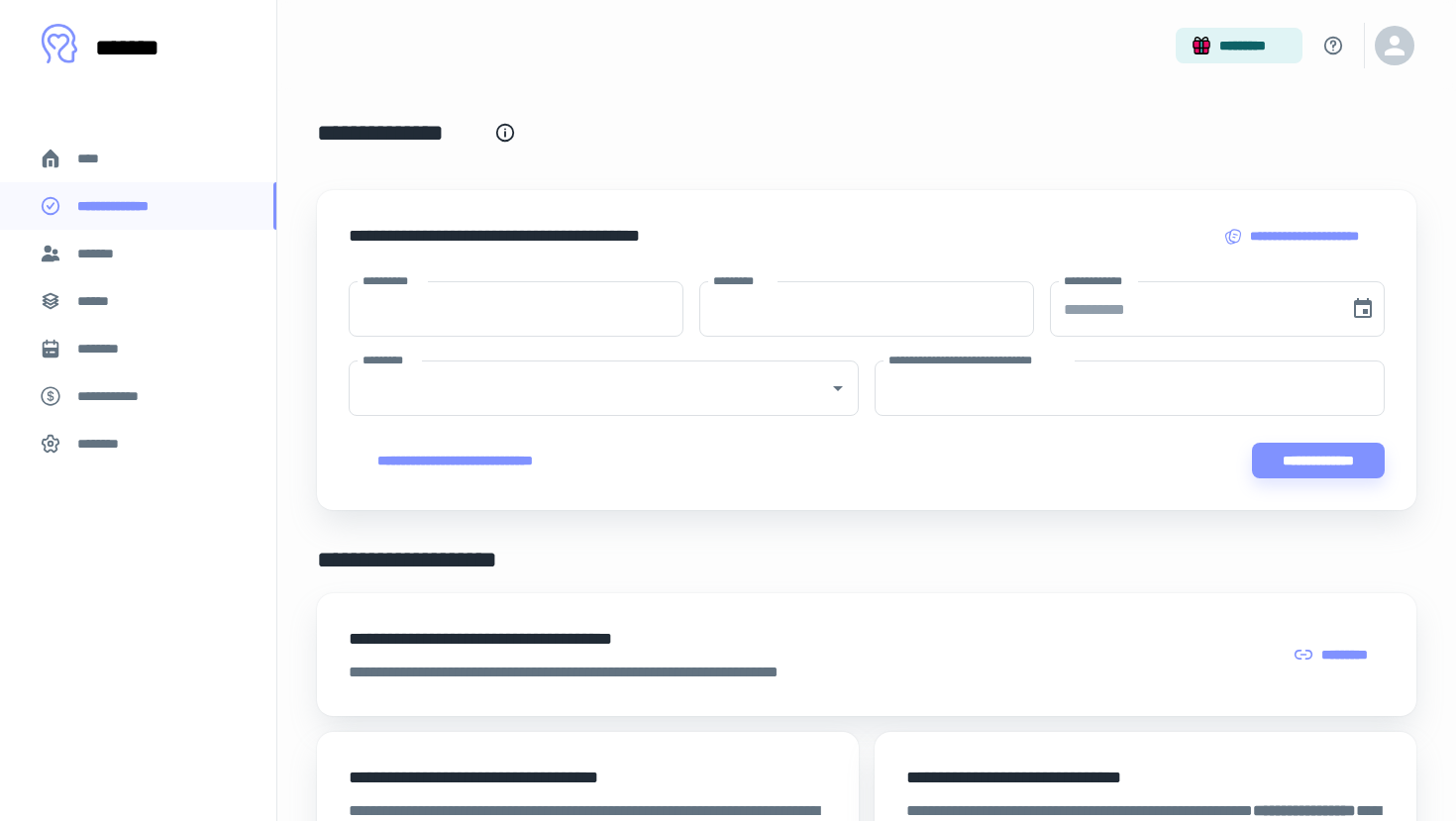click on "*******" at bounding box center [138, 254] 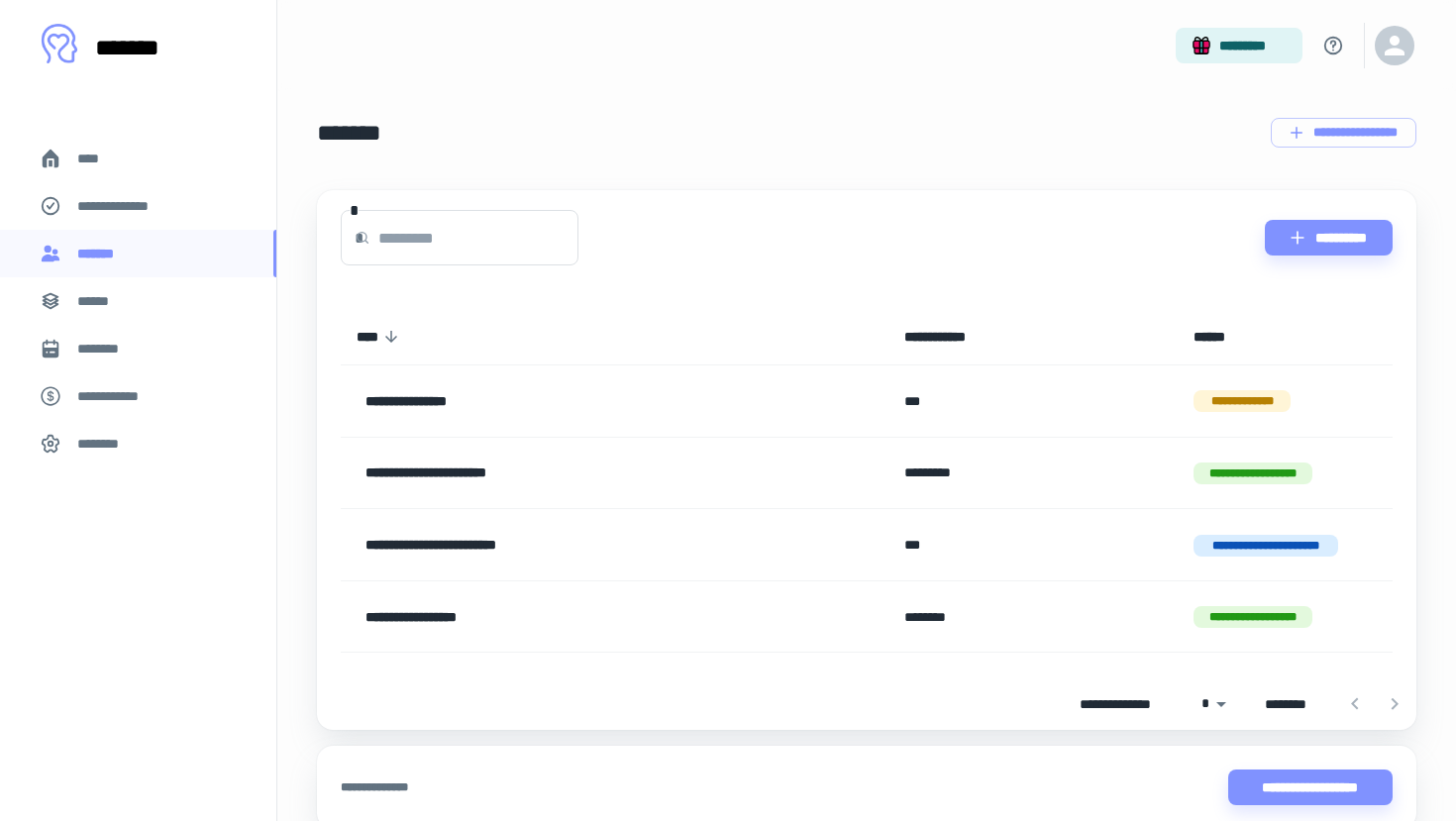 click on "******" at bounding box center [138, 301] 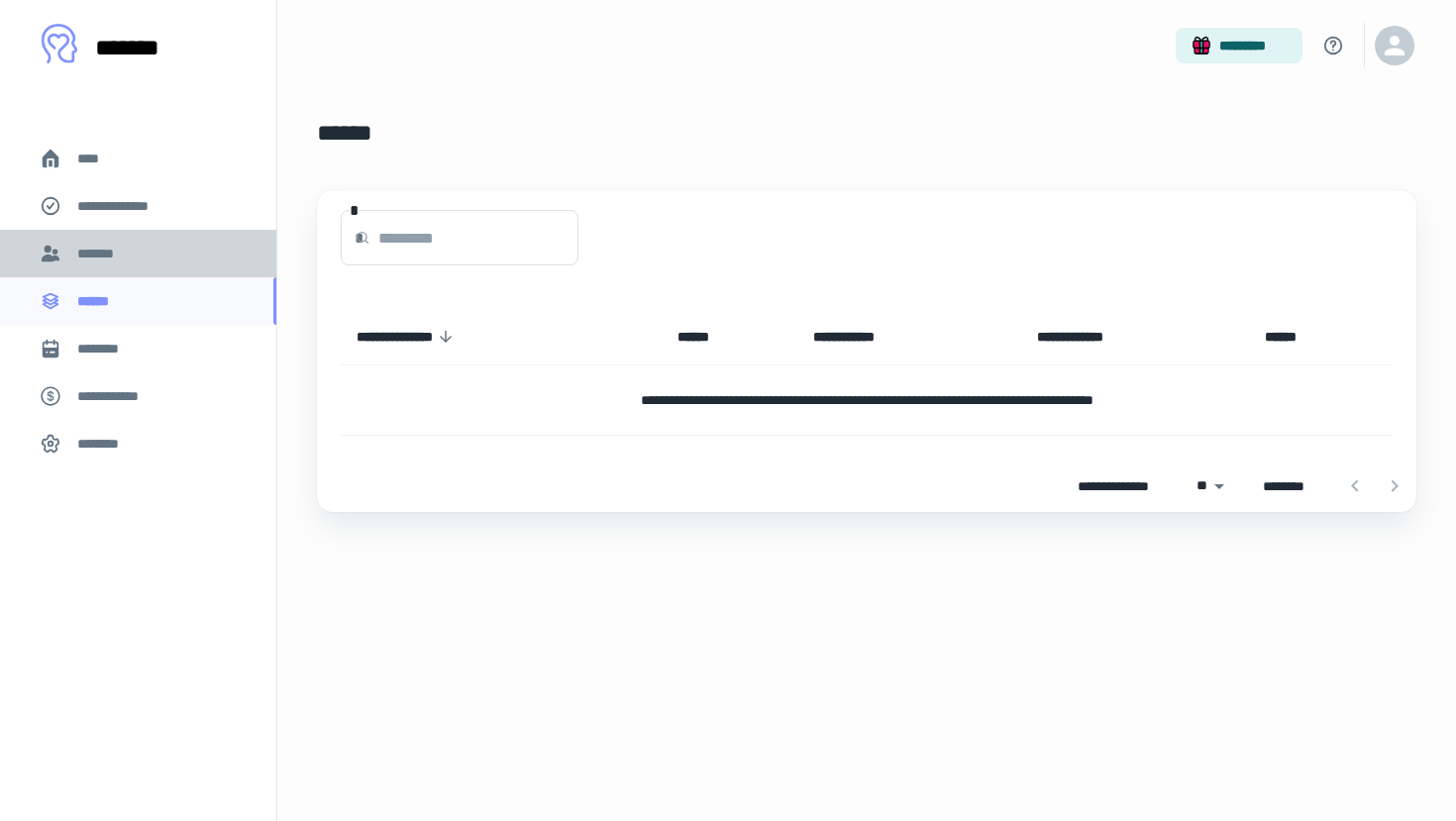 click on "*******" at bounding box center [138, 254] 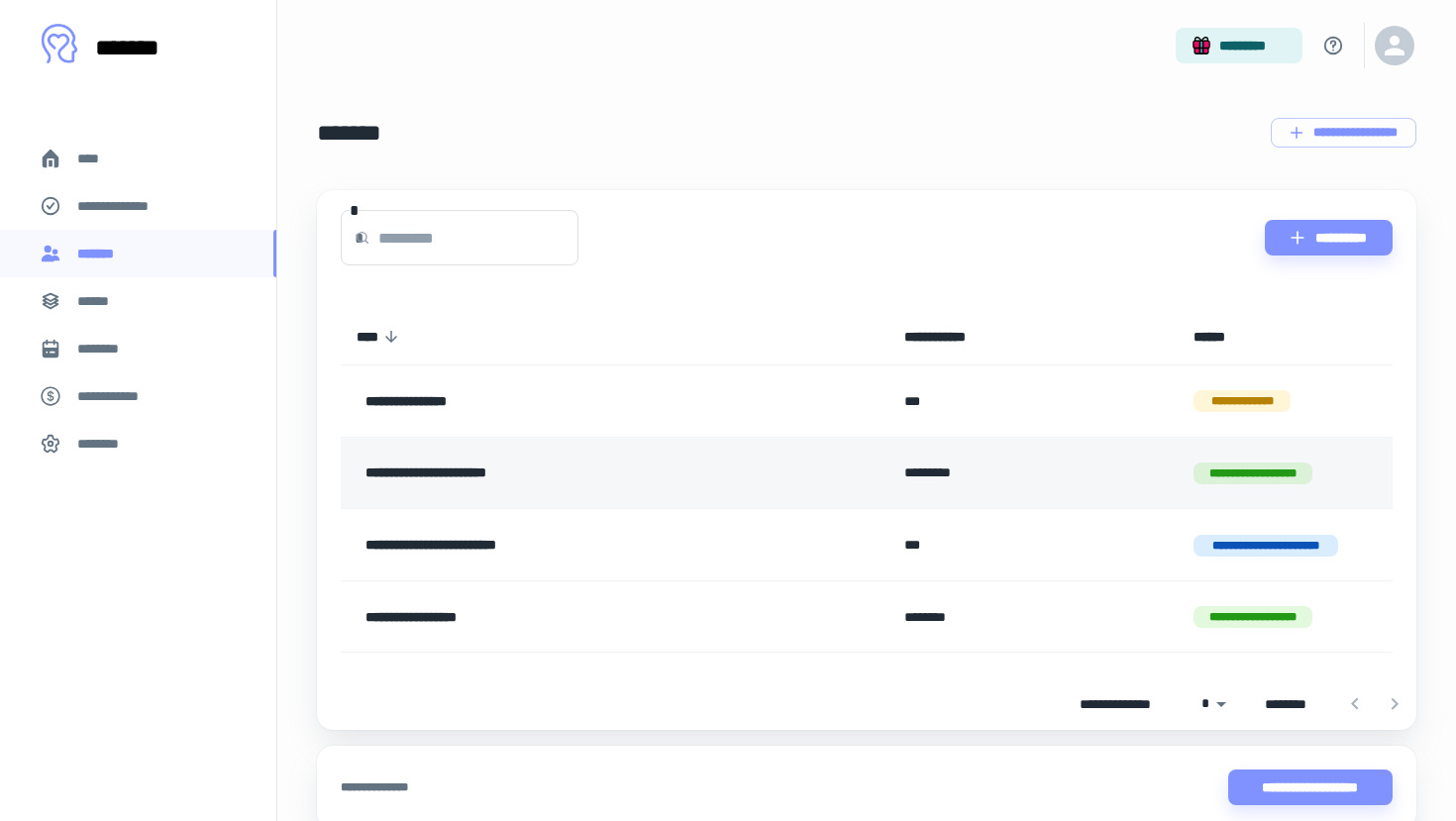 click on "**********" at bounding box center (565, 473) 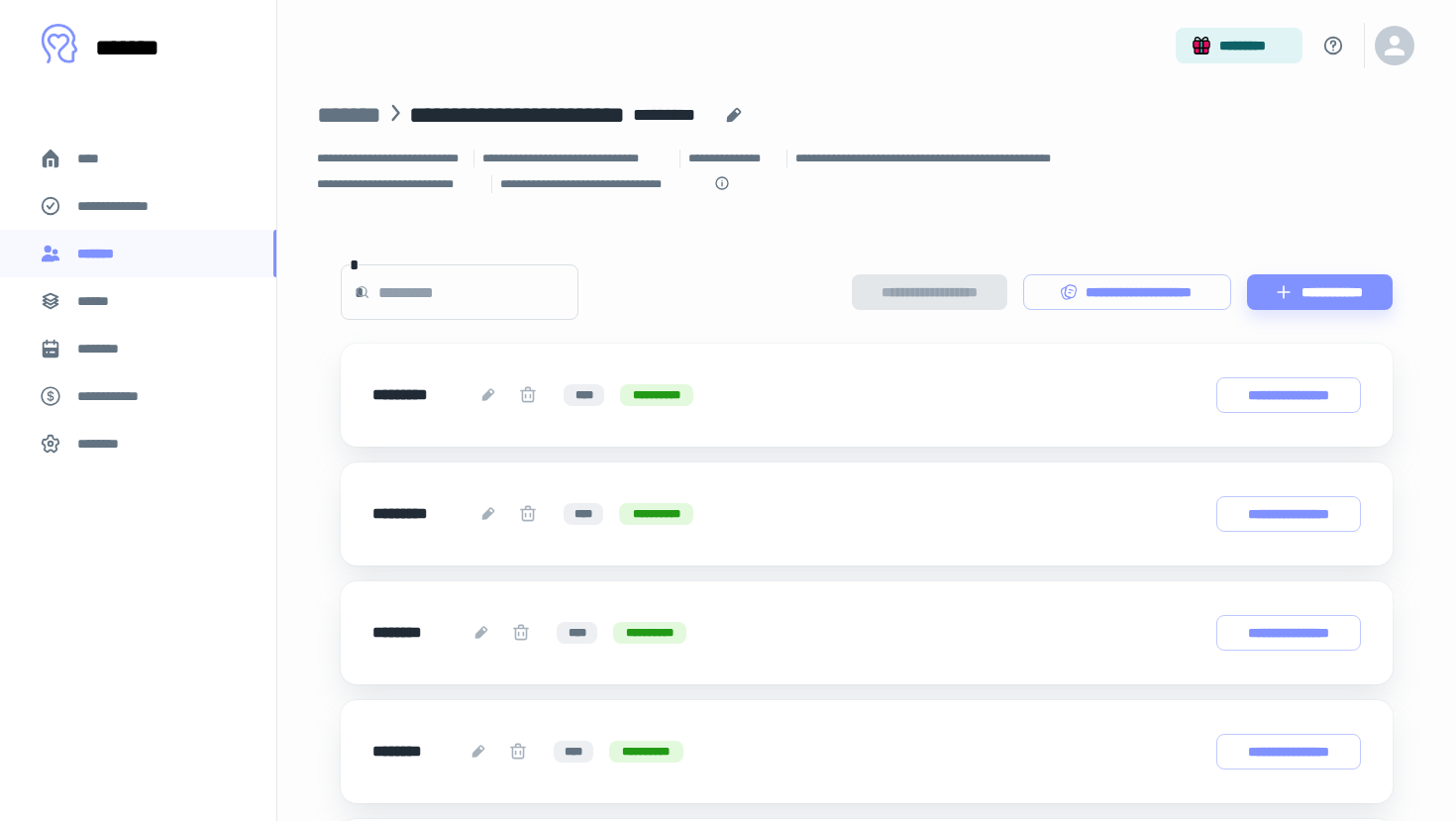 scroll, scrollTop: 0, scrollLeft: 0, axis: both 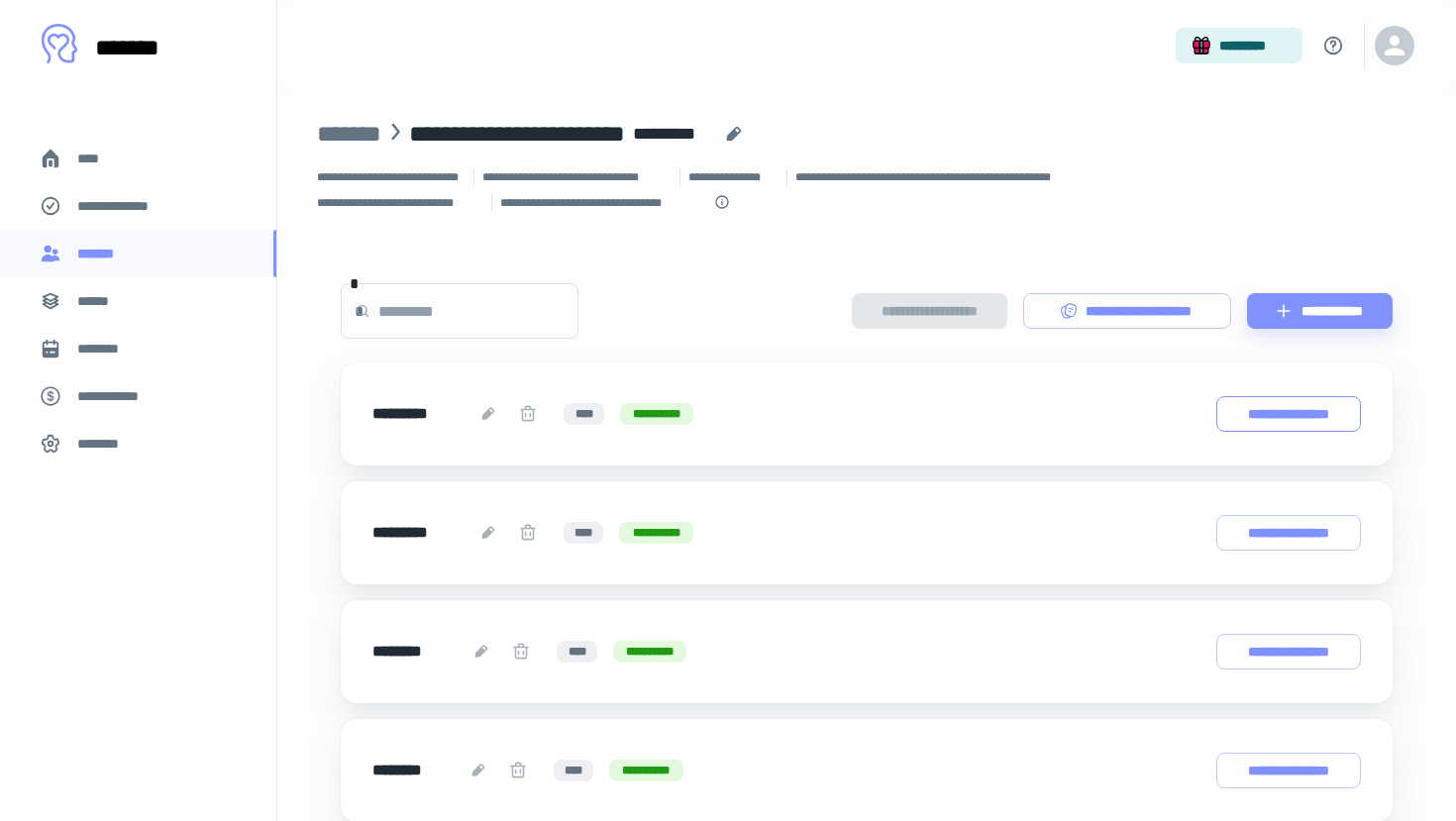 click on "**********" at bounding box center [1289, 414] 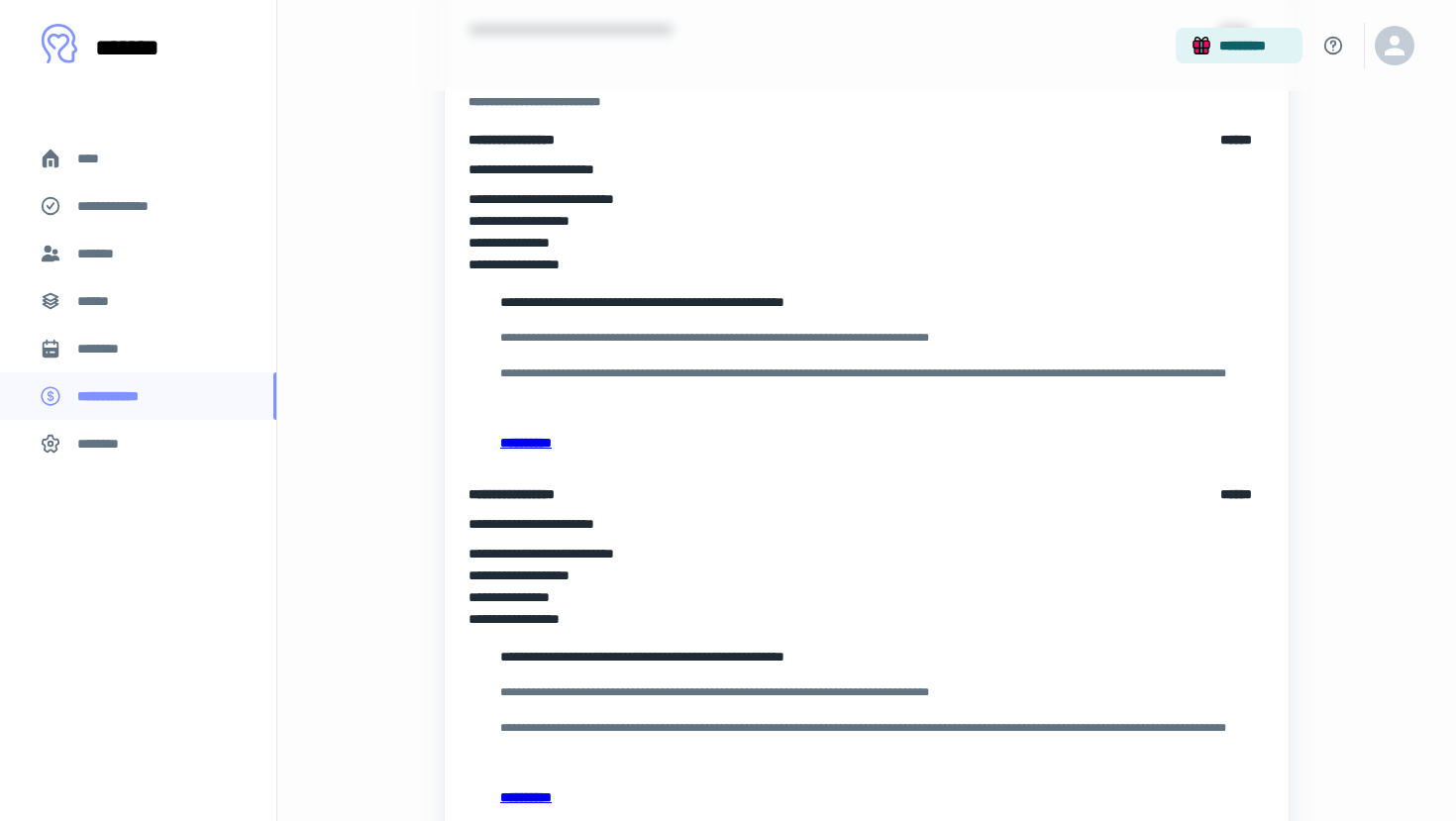 scroll, scrollTop: 401, scrollLeft: 0, axis: vertical 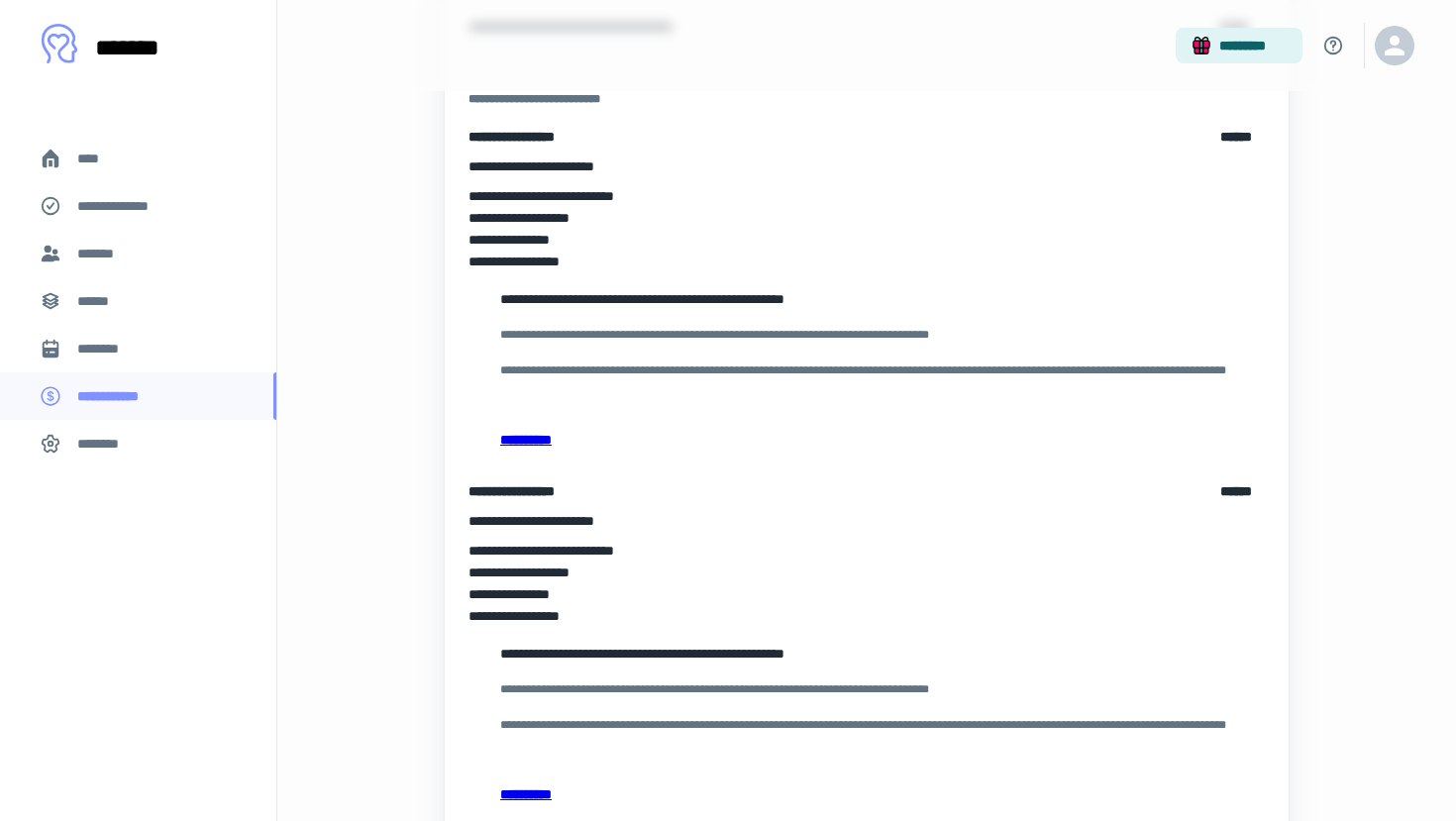 click on "**********" at bounding box center [867, 440] 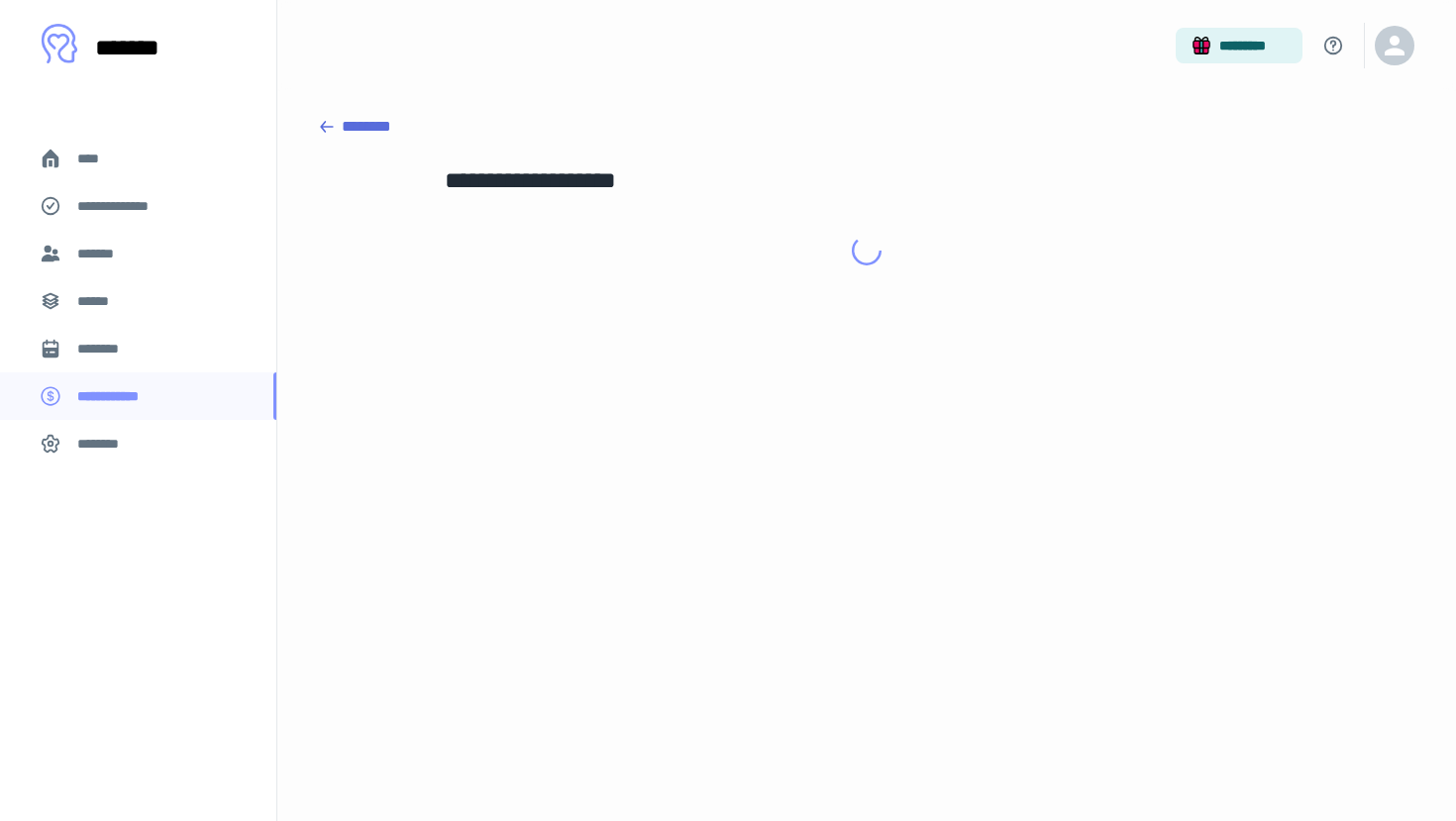 scroll, scrollTop: 2, scrollLeft: 0, axis: vertical 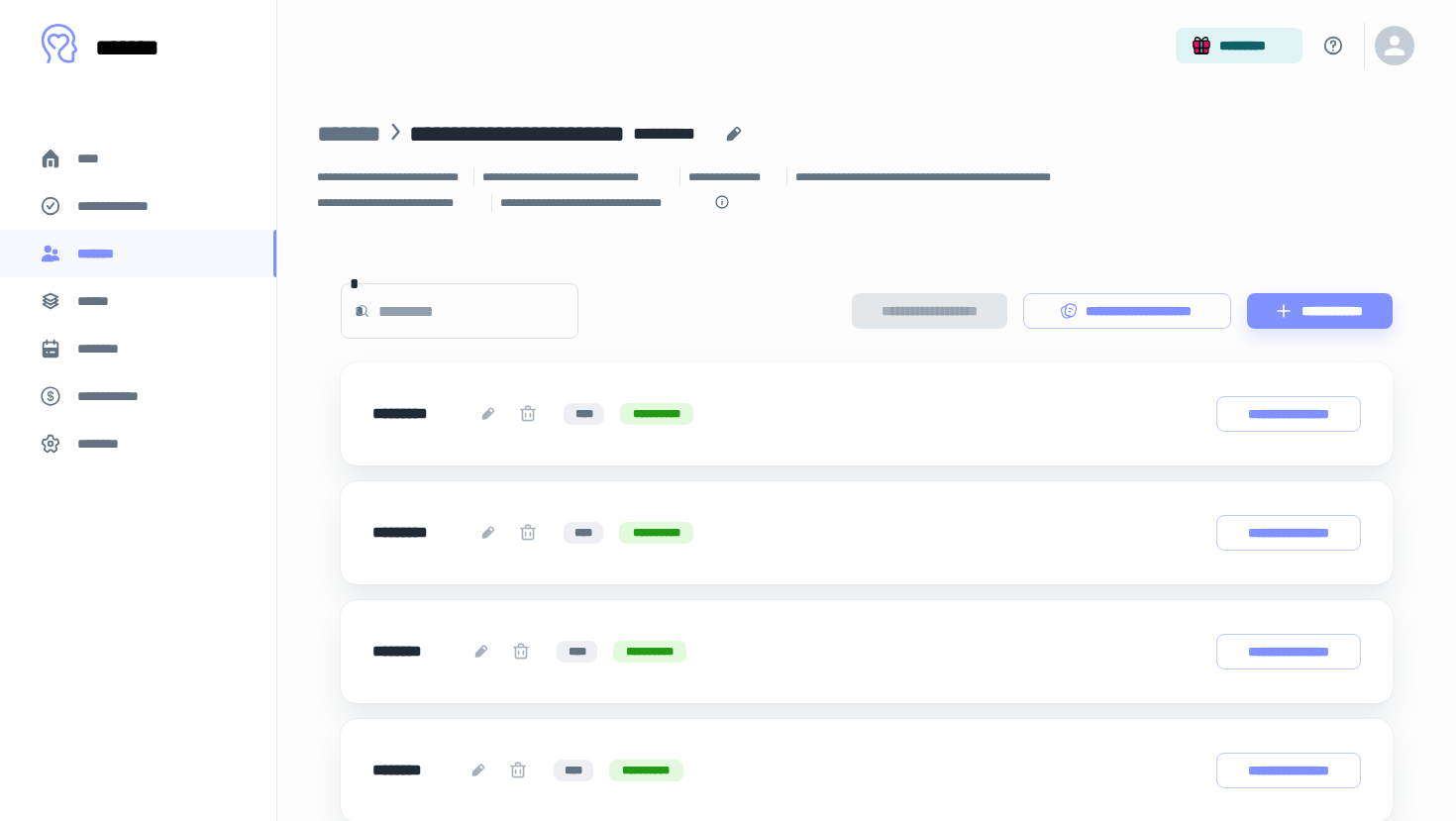 click on "****" at bounding box center [138, 158] 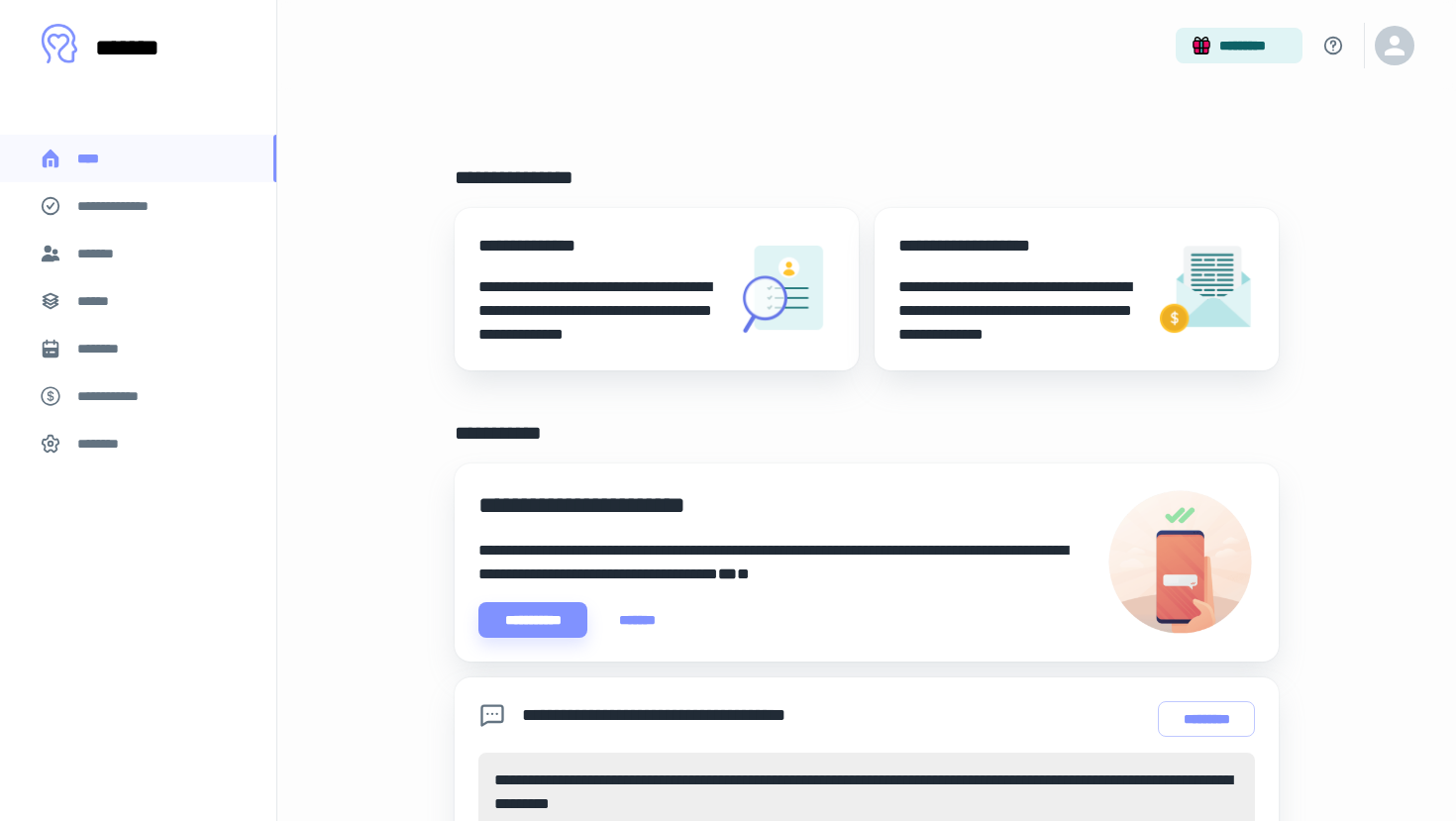 click on "**********" at bounding box center [126, 206] 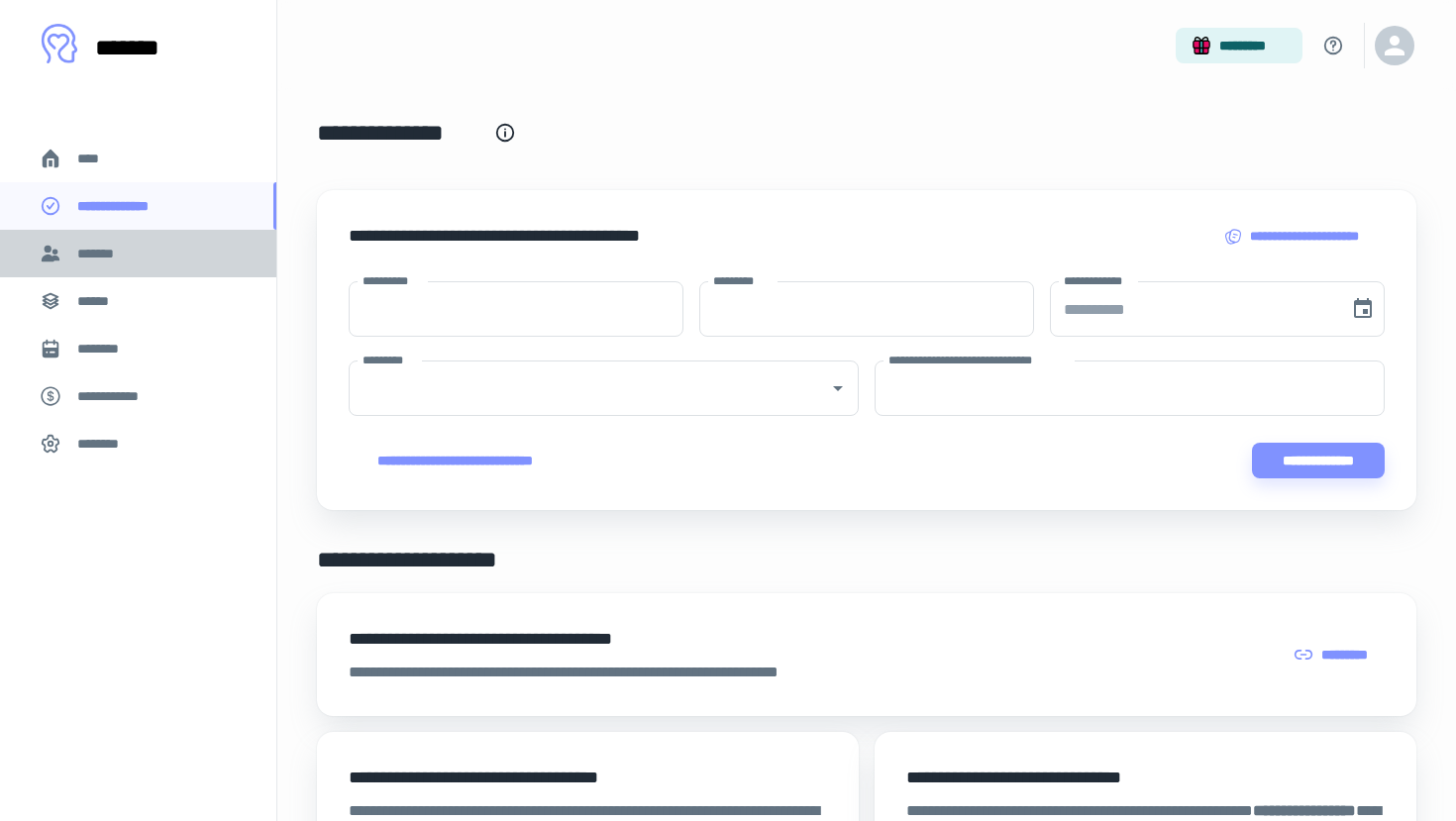 click on "*******" at bounding box center (99, 254) 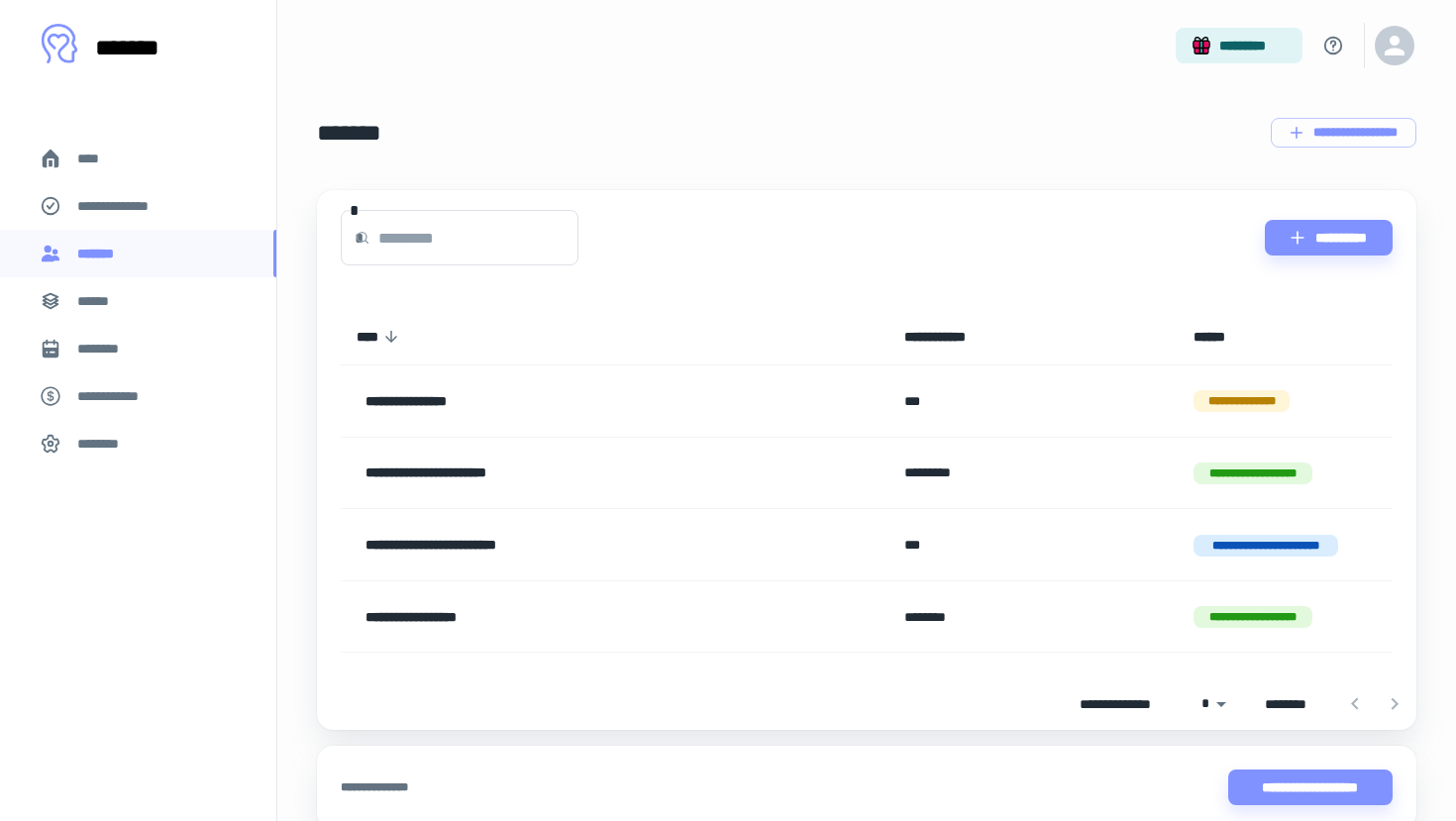 click on "**********" at bounding box center (565, 473) 